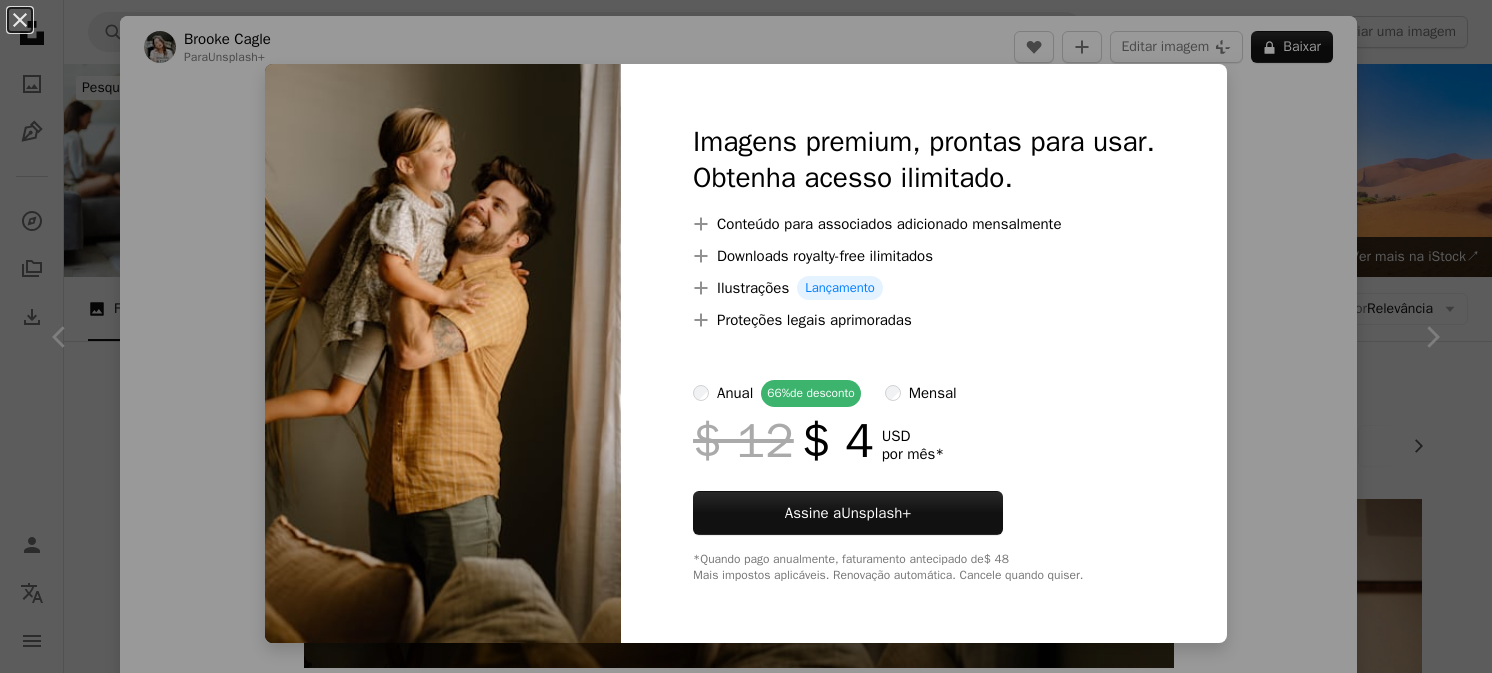 scroll, scrollTop: 26730, scrollLeft: 0, axis: vertical 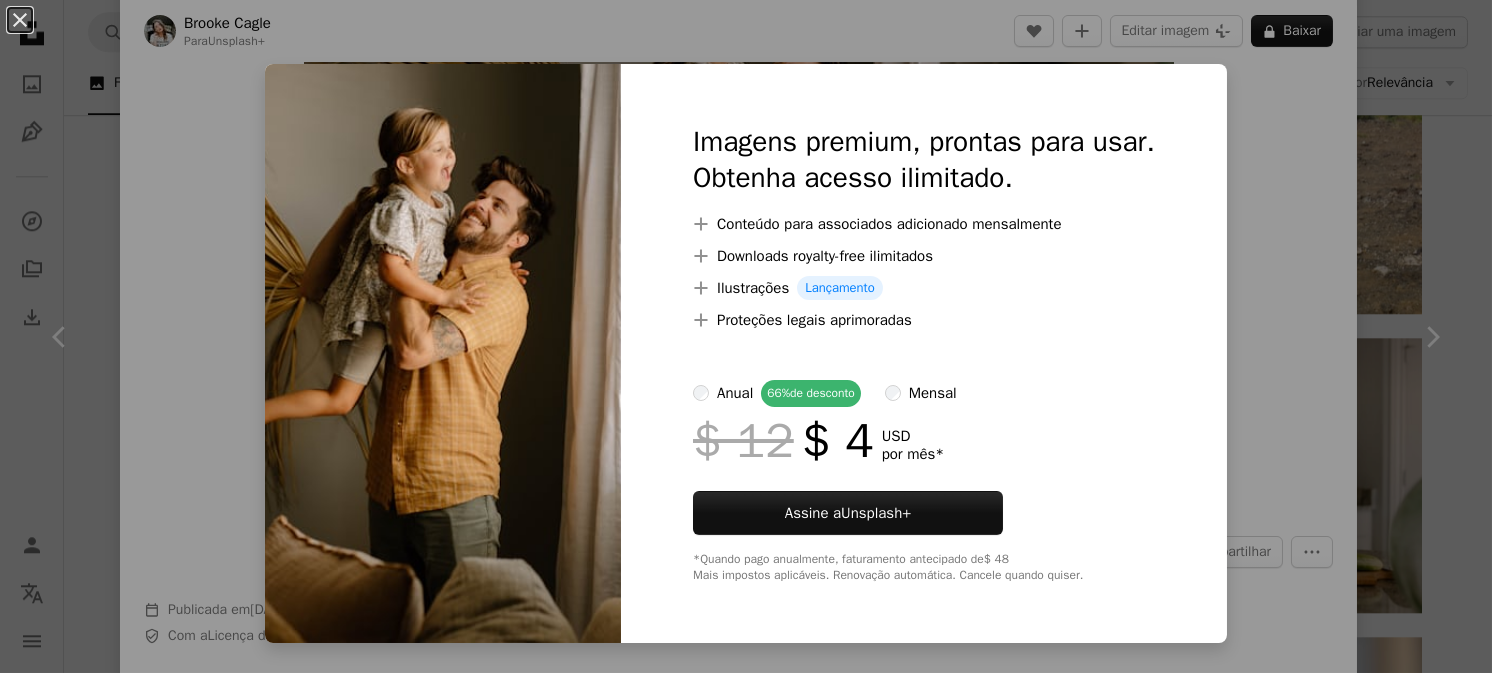 click on "Imagens premium, prontas para usar. Obtenha acesso ilimitado. A plus sign Conteúdo para associados adicionado mensalmente A plus sign Downloads royalty-free ilimitados A plus sign Ilustrações  Lançamento A plus sign Proteções legais aprimoradas anual 66%  de desconto mensal $ 12   $ 4 USD por mês * Assine a  Unsplash+ *Quando pago anualmente, faturamento antecipado de  $ 48 Mais impostos aplicáveis. Renovação automática. Cancele quando quiser." at bounding box center (924, 353) 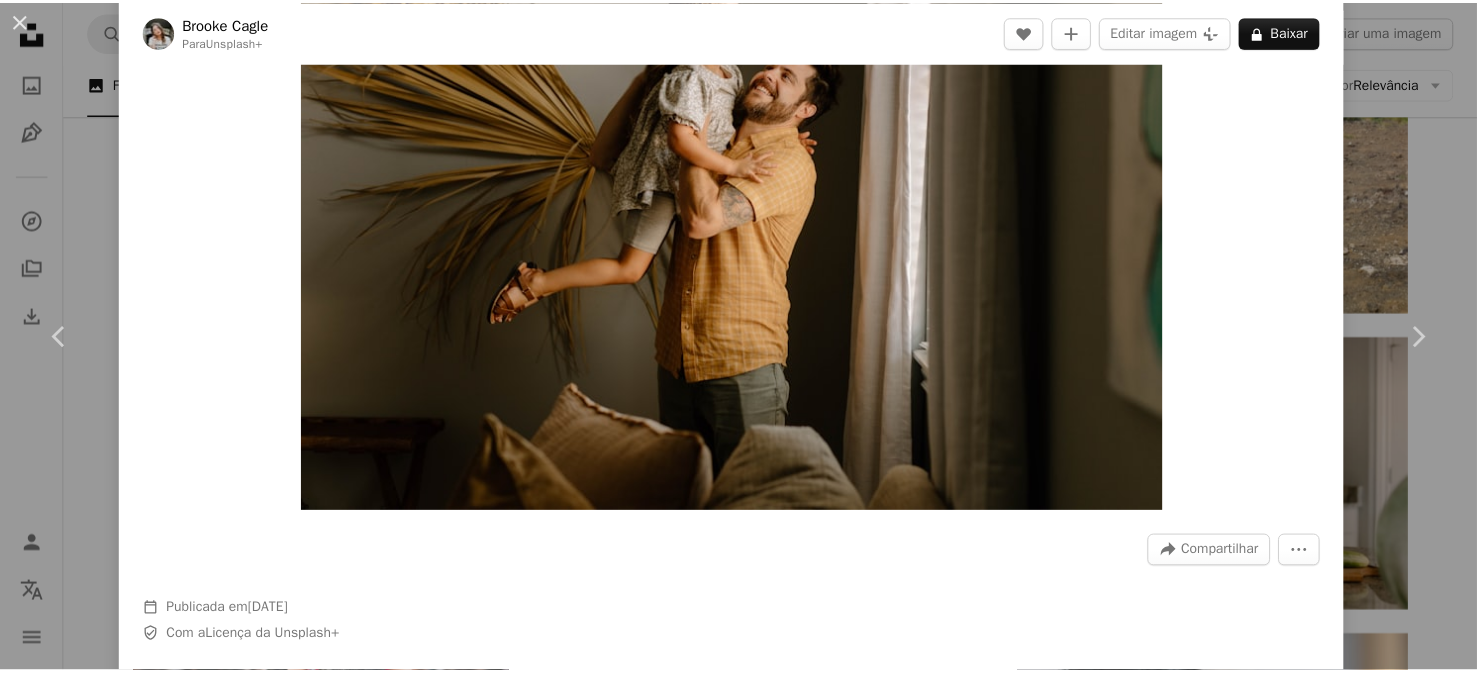 scroll, scrollTop: 0, scrollLeft: 0, axis: both 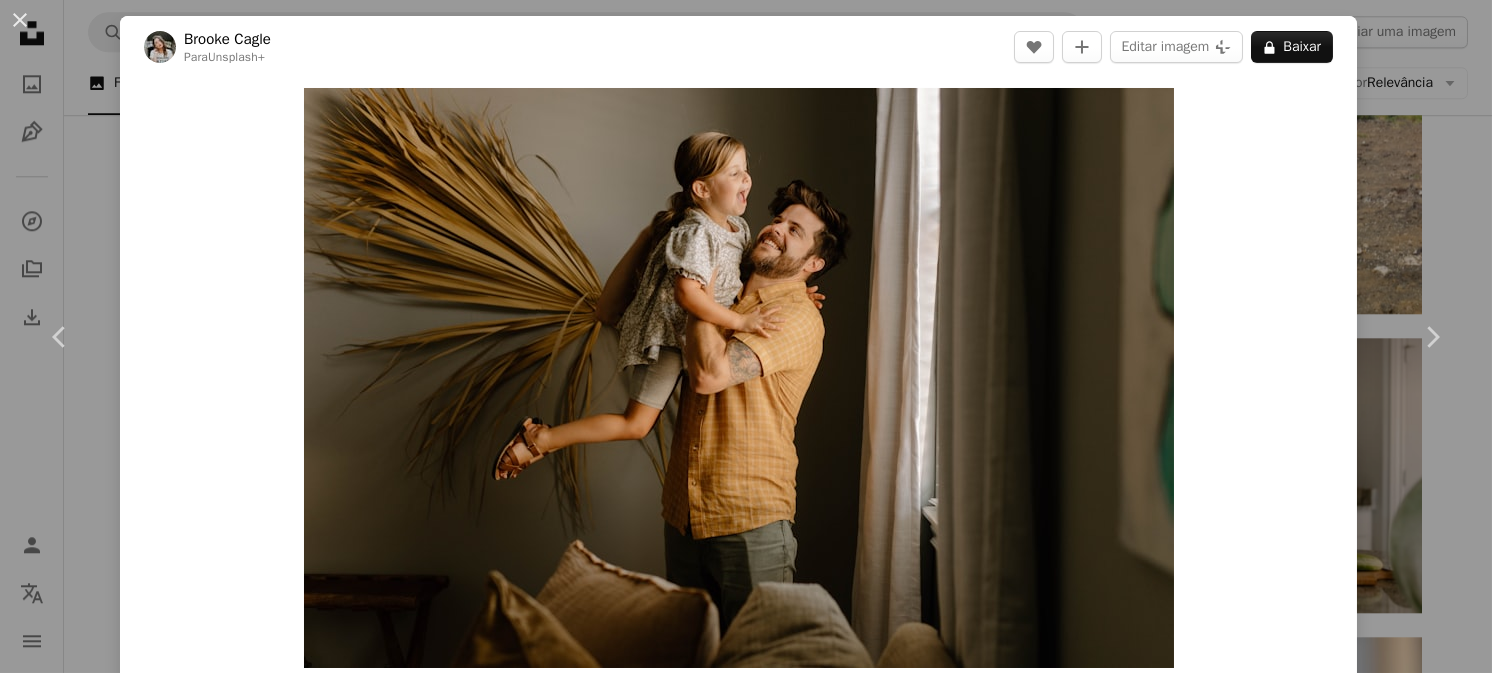 click on "An X shape Chevron left Chevron right [FIRST] [LAST] Para  Unsplash+ A heart A plus sign Editar imagem   Plus sign for Unsplash+ A lock   Baixar Zoom in A forward-right arrow Compartilhar More Actions Calendar outlined Publicada em  [DATE] Safety Com a  Licença da Unsplash+ Família criança junto divertimento pai brincar papai filha paternidade recreio Fotos de stock gratuitas Desta série Chevron right Plus sign for Unsplash+ Plus sign for Unsplash+ Plus sign for Unsplash+ Plus sign for Unsplash+ Plus sign for Unsplash+ Plus sign for Unsplash+ Plus sign for Unsplash+ Plus sign for Unsplash+ Plus sign for Unsplash+ Plus sign for Unsplash+ Imagens relacionadas Plus sign for Unsplash+ A heart A plus sign [FIRST] [LAST] Para  Unsplash+ A lock   Baixar Plus sign for Unsplash+ A heart A plus sign Getty Images Para  Unsplash+ A lock   Baixar Plus sign for Unsplash+ A heart A plus sign [FIRST] [LAST] Para  Unsplash+ A lock   Baixar Plus sign for Unsplash+ A heart A plus sign Getty Images Para" at bounding box center (746, 336) 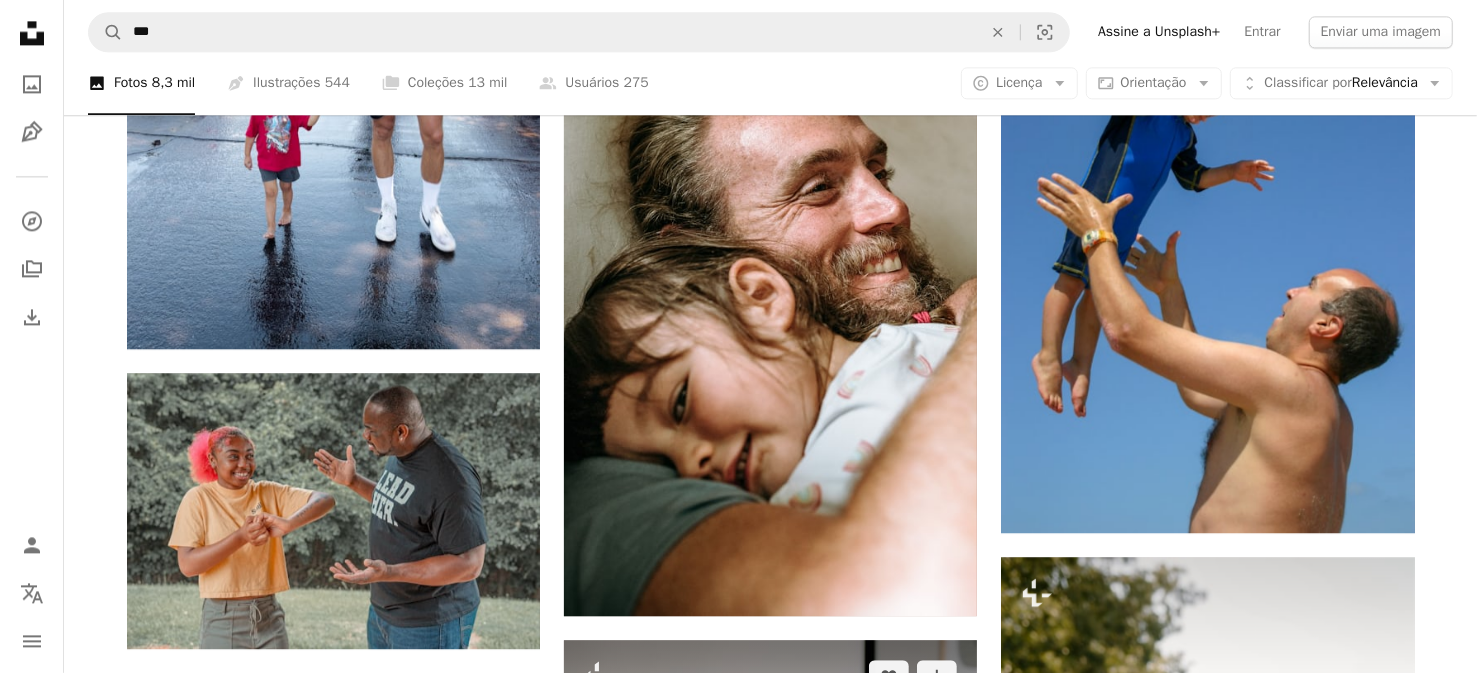 scroll, scrollTop: 24275, scrollLeft: 0, axis: vertical 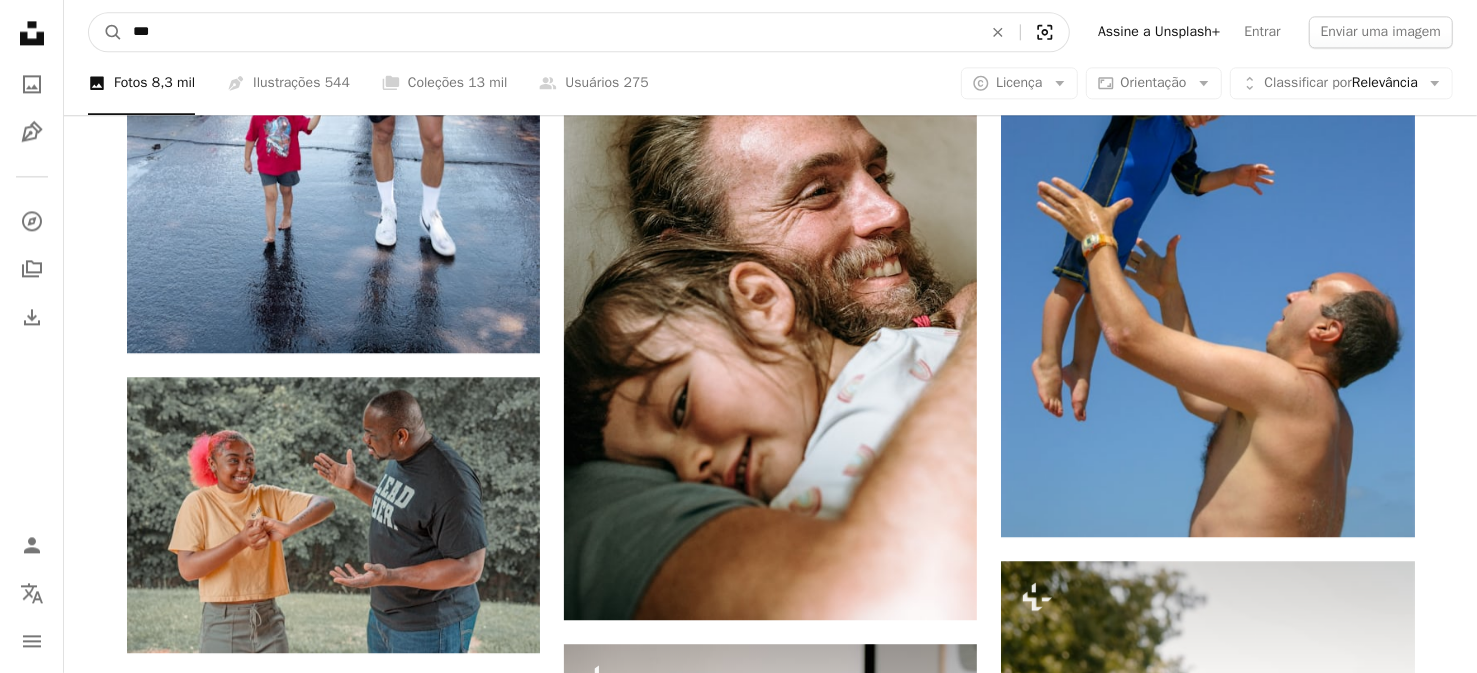 click on "Visual search" 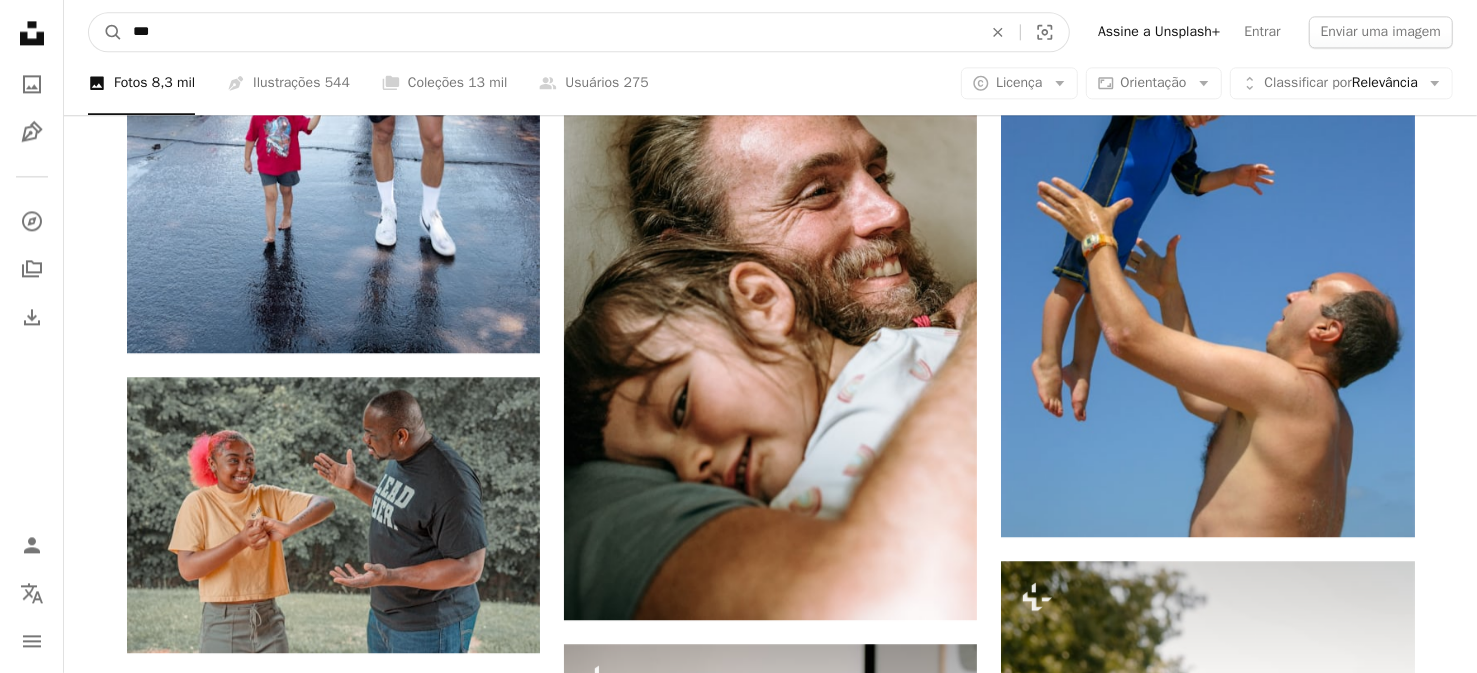 click on "A magnifying glass *** An X shape Visual search Assine a Unsplash+ Entrar Enviar uma imagem" at bounding box center (770, 32) 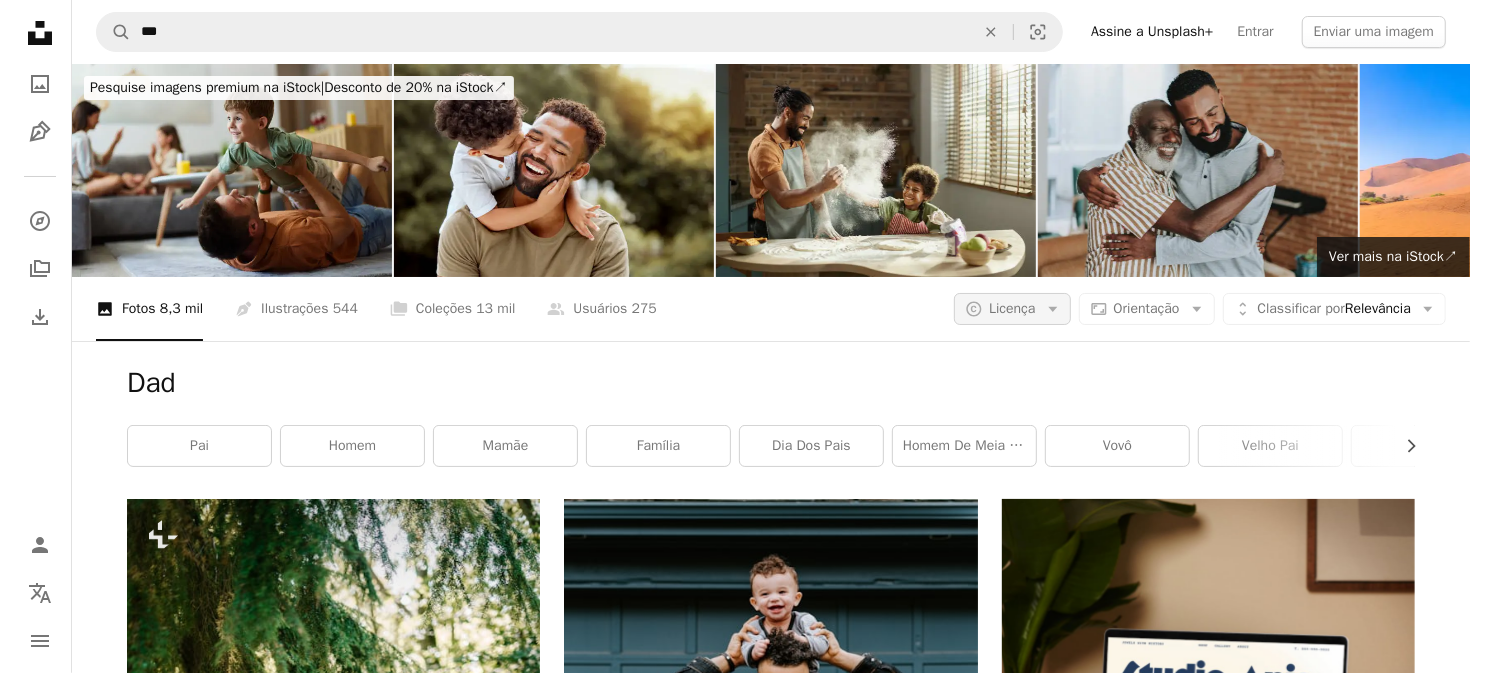 scroll, scrollTop: 0, scrollLeft: 0, axis: both 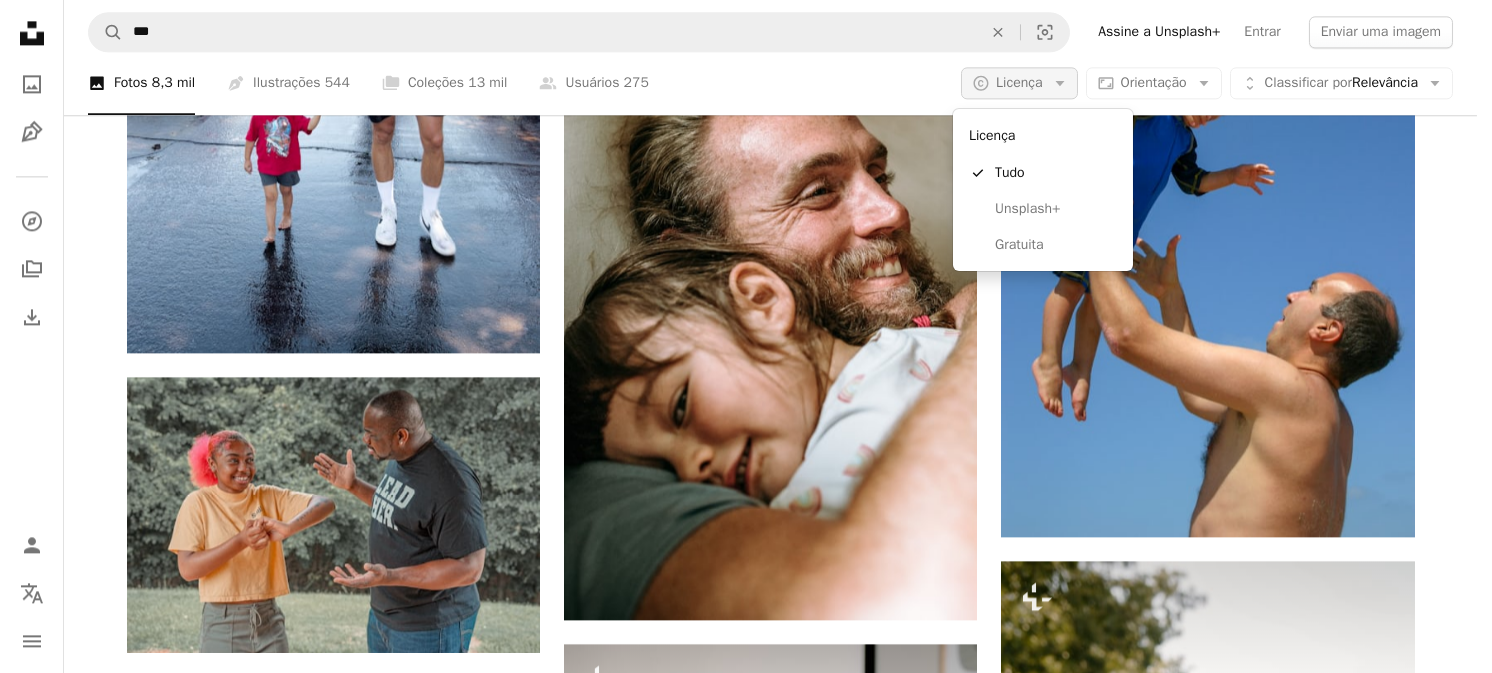 click on "Licença" at bounding box center (1019, 83) 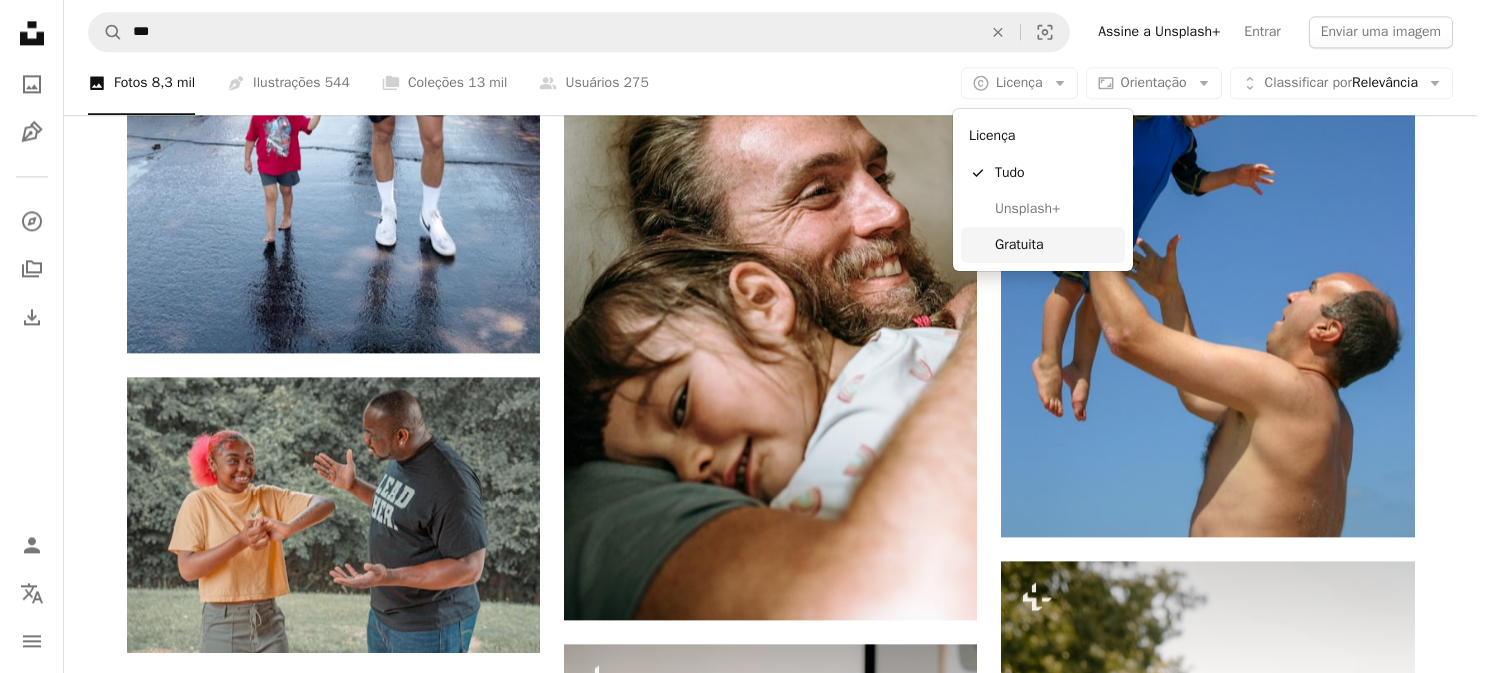 click on "Gratuita" at bounding box center [1056, 245] 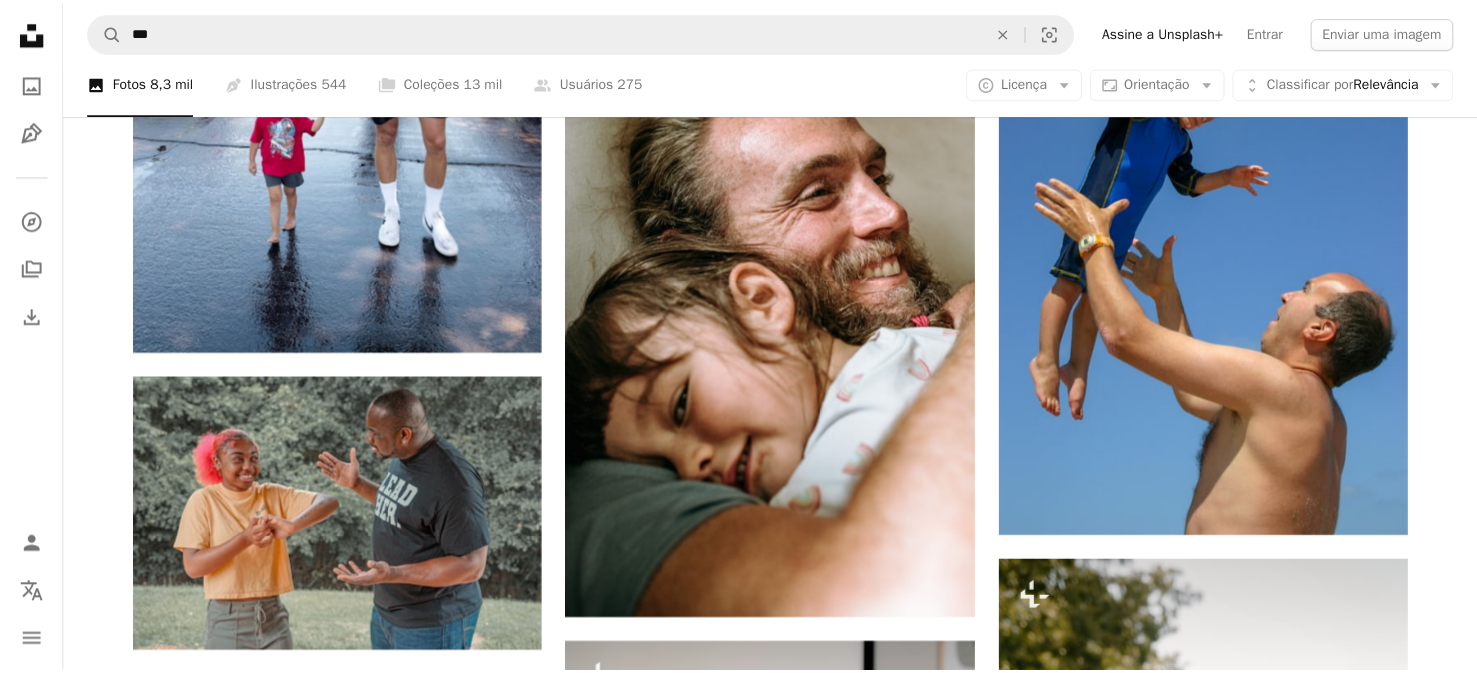 scroll, scrollTop: 0, scrollLeft: 0, axis: both 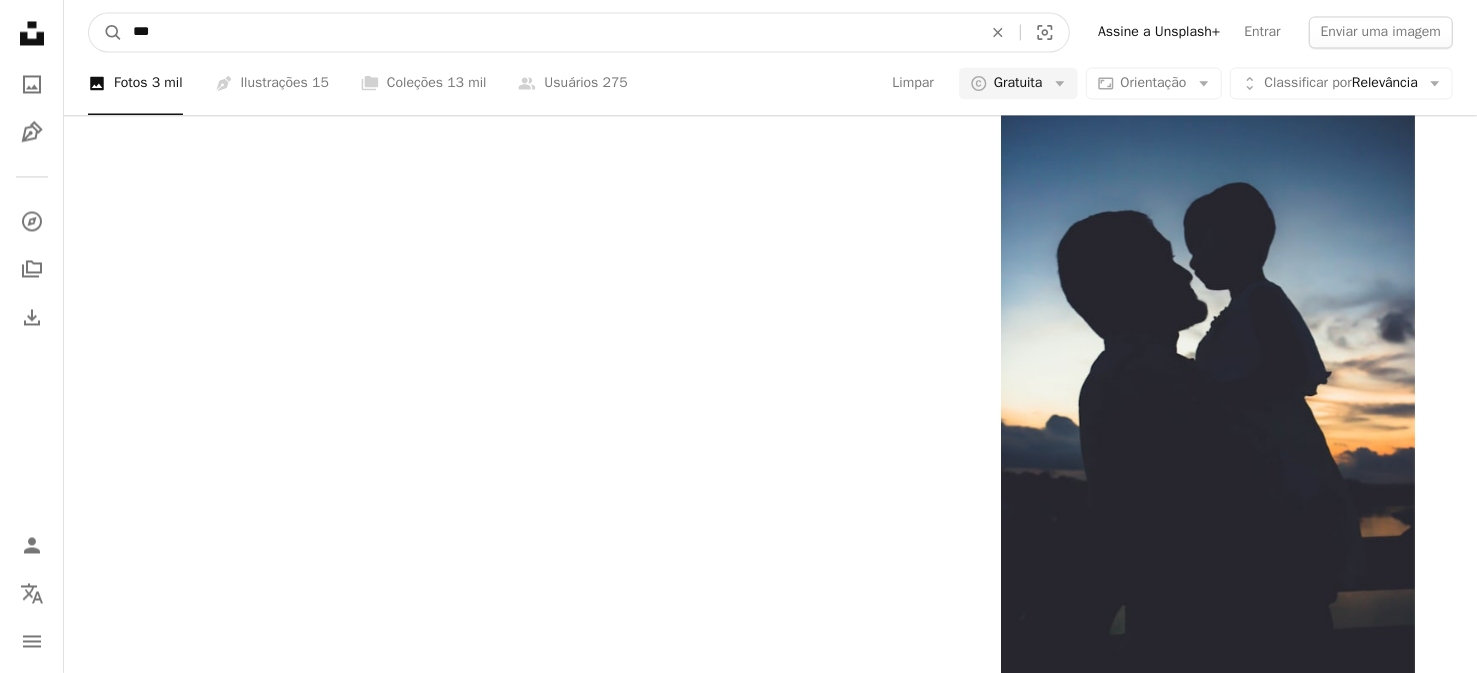 click on "***" at bounding box center (549, 32) 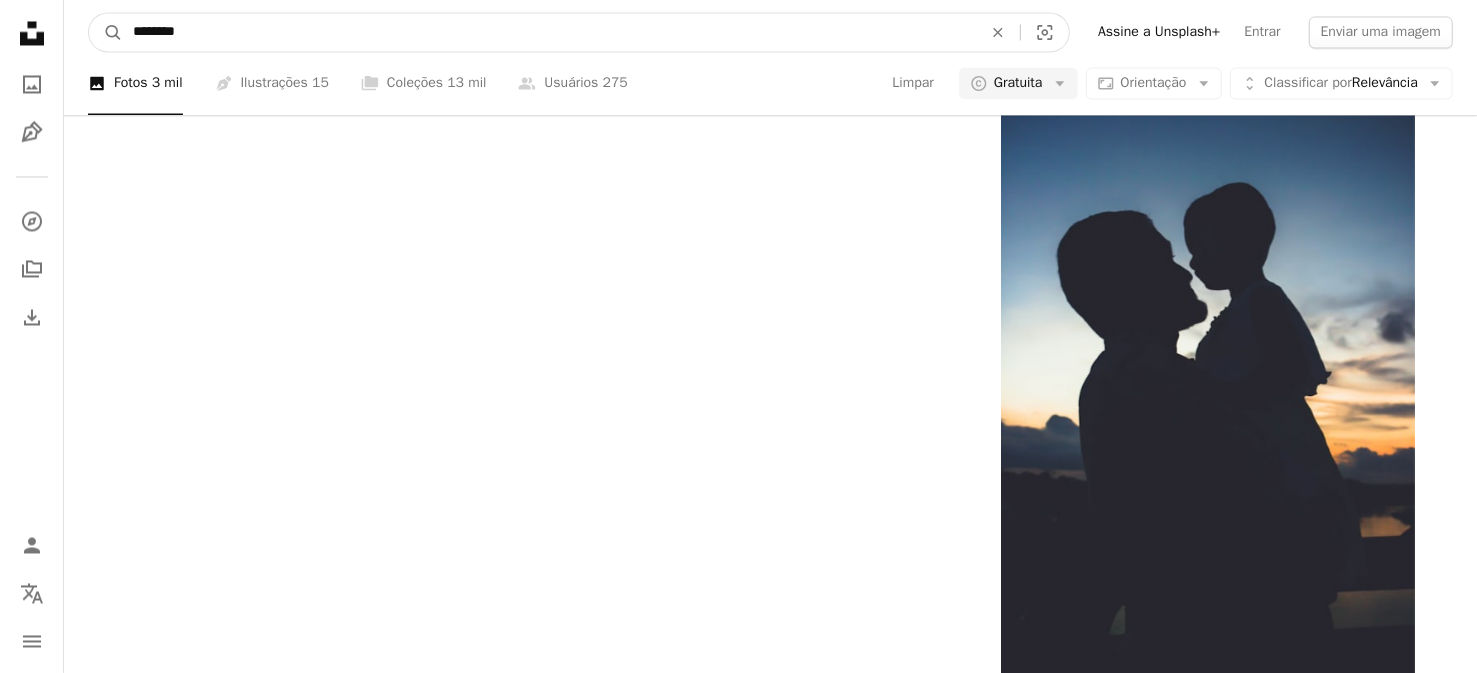 type on "********" 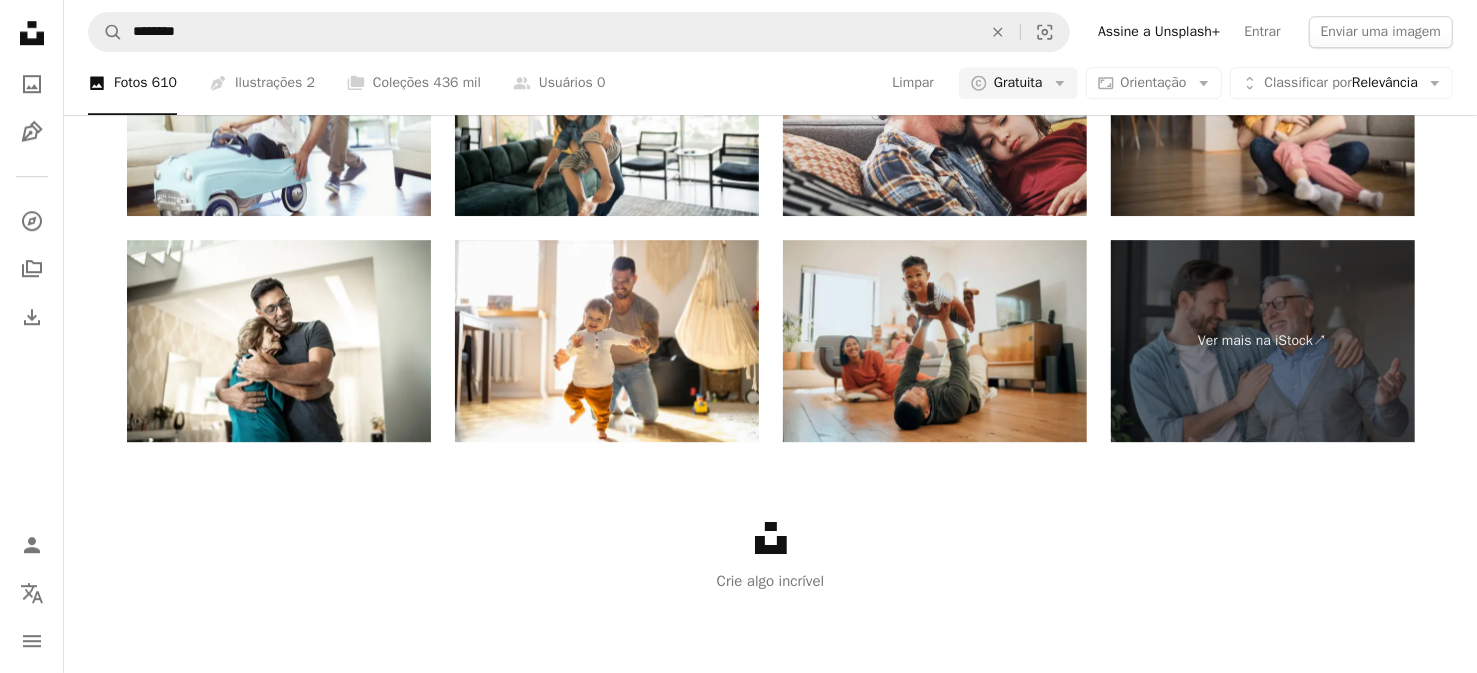 scroll, scrollTop: 3680, scrollLeft: 0, axis: vertical 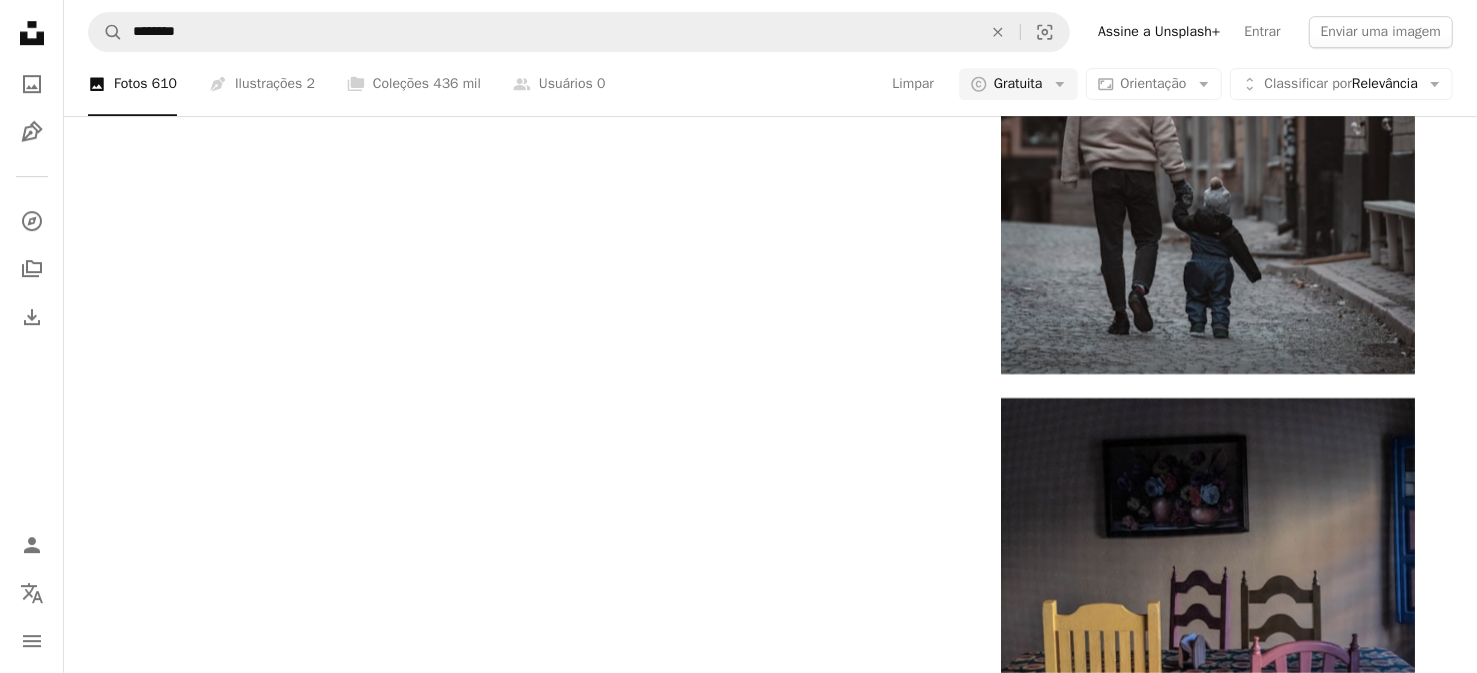 click at bounding box center (770, -4542) 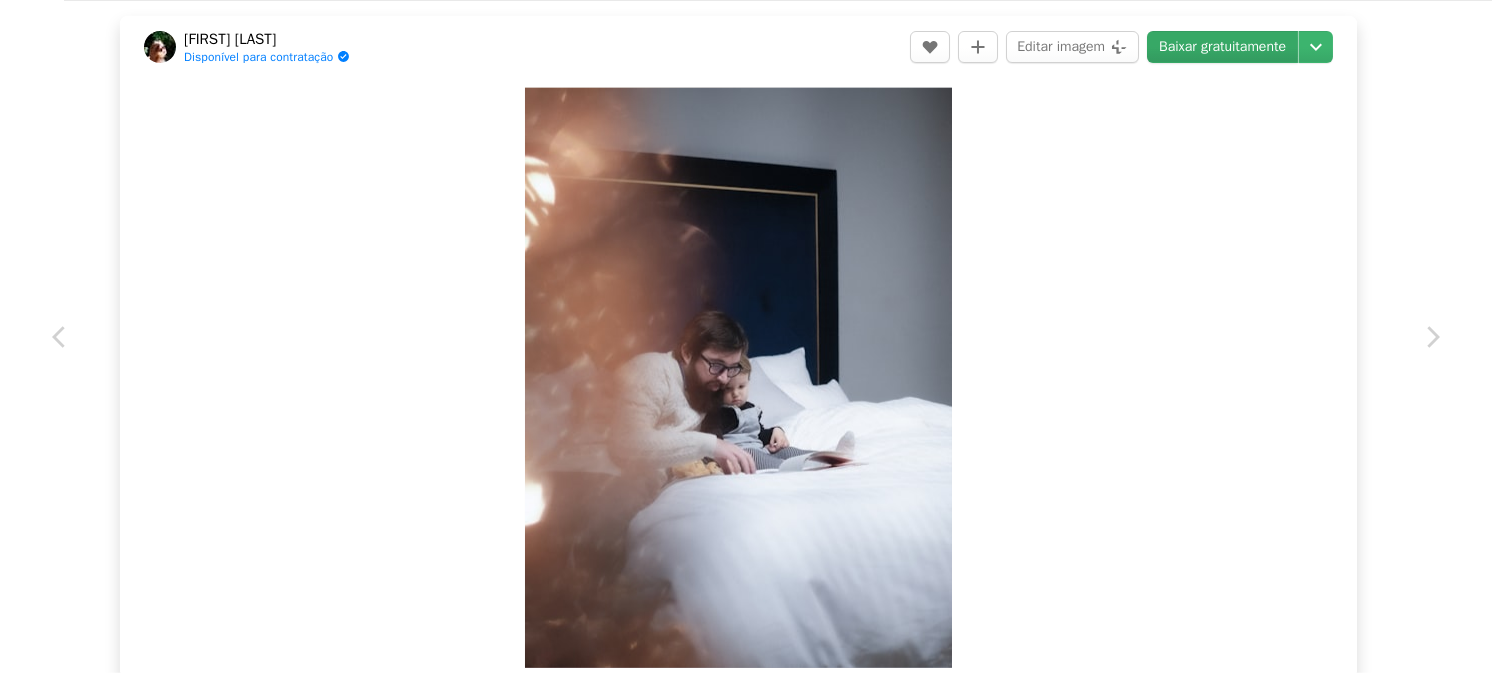 click on "Baixar gratuitamente" at bounding box center (1222, 47) 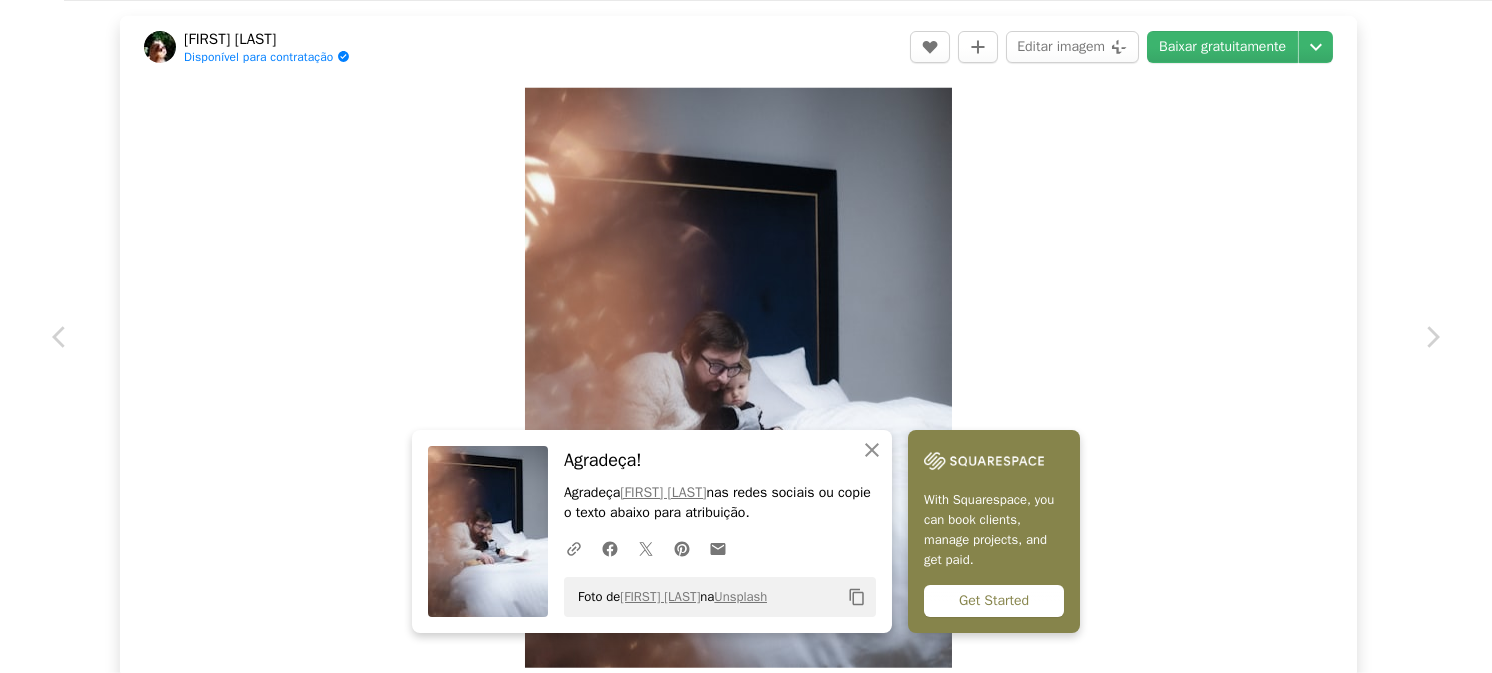 click on "Copy content" 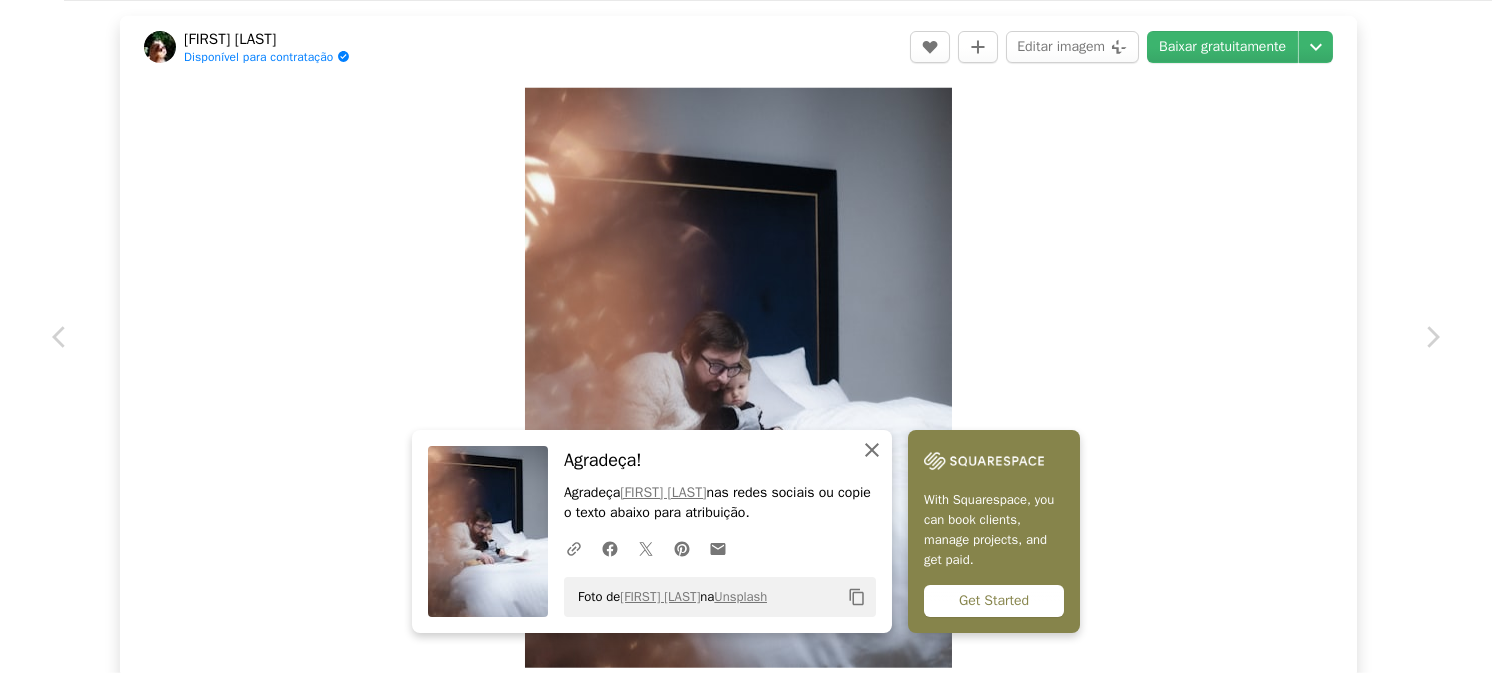 click 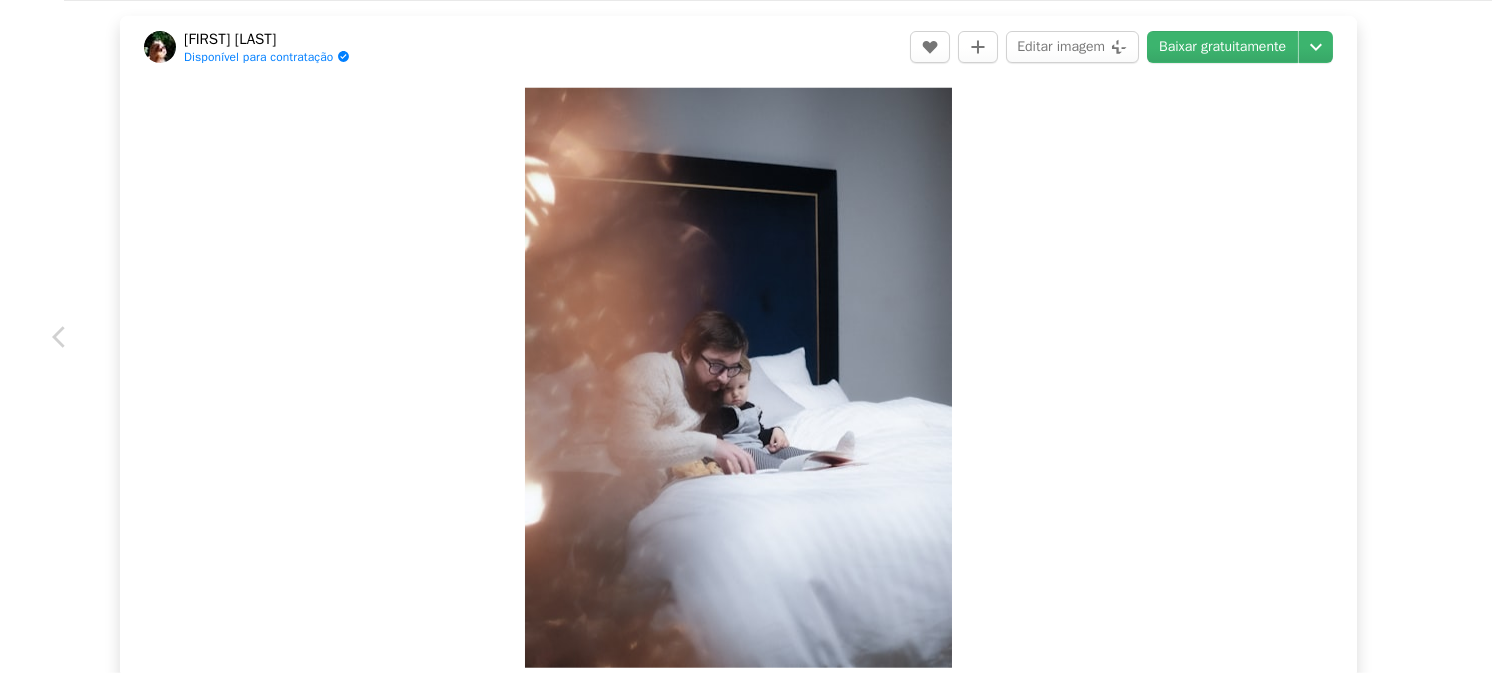 click on "Chevron right" 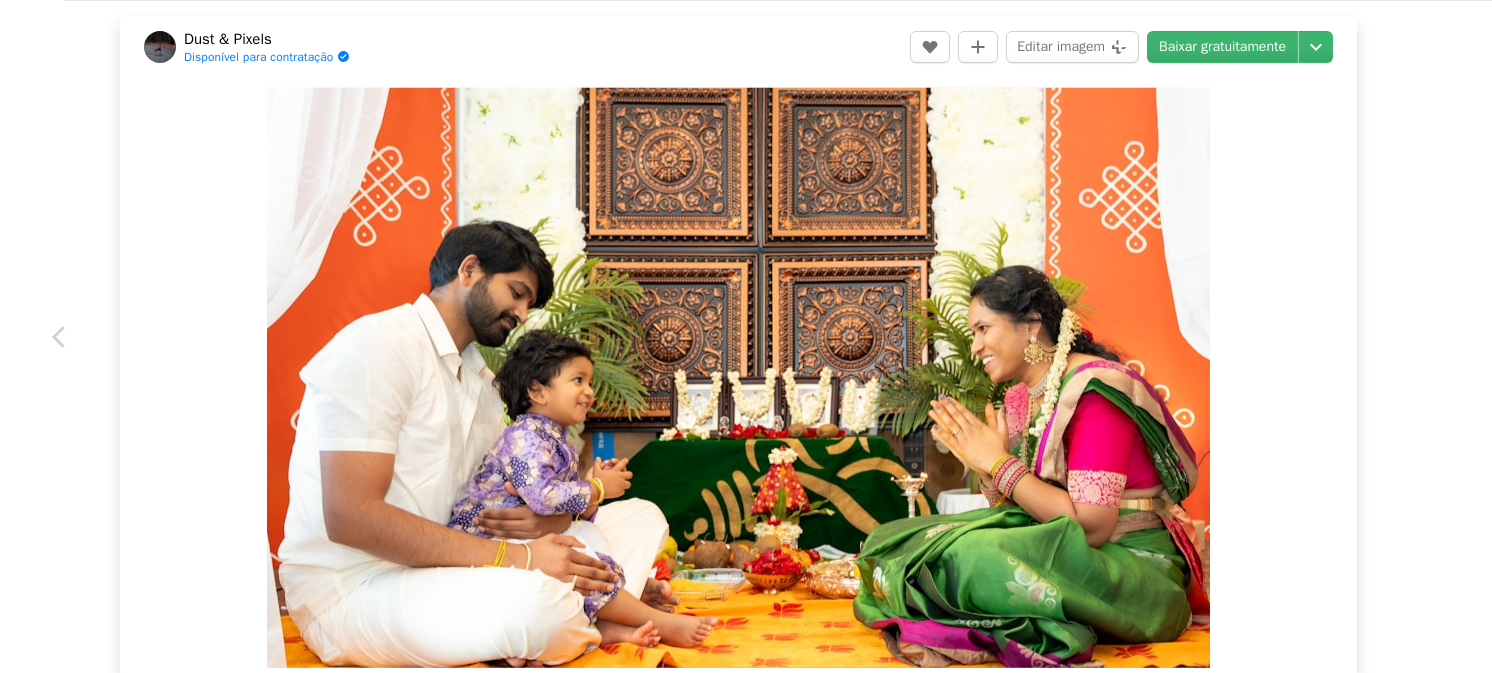 click on "Chevron right" 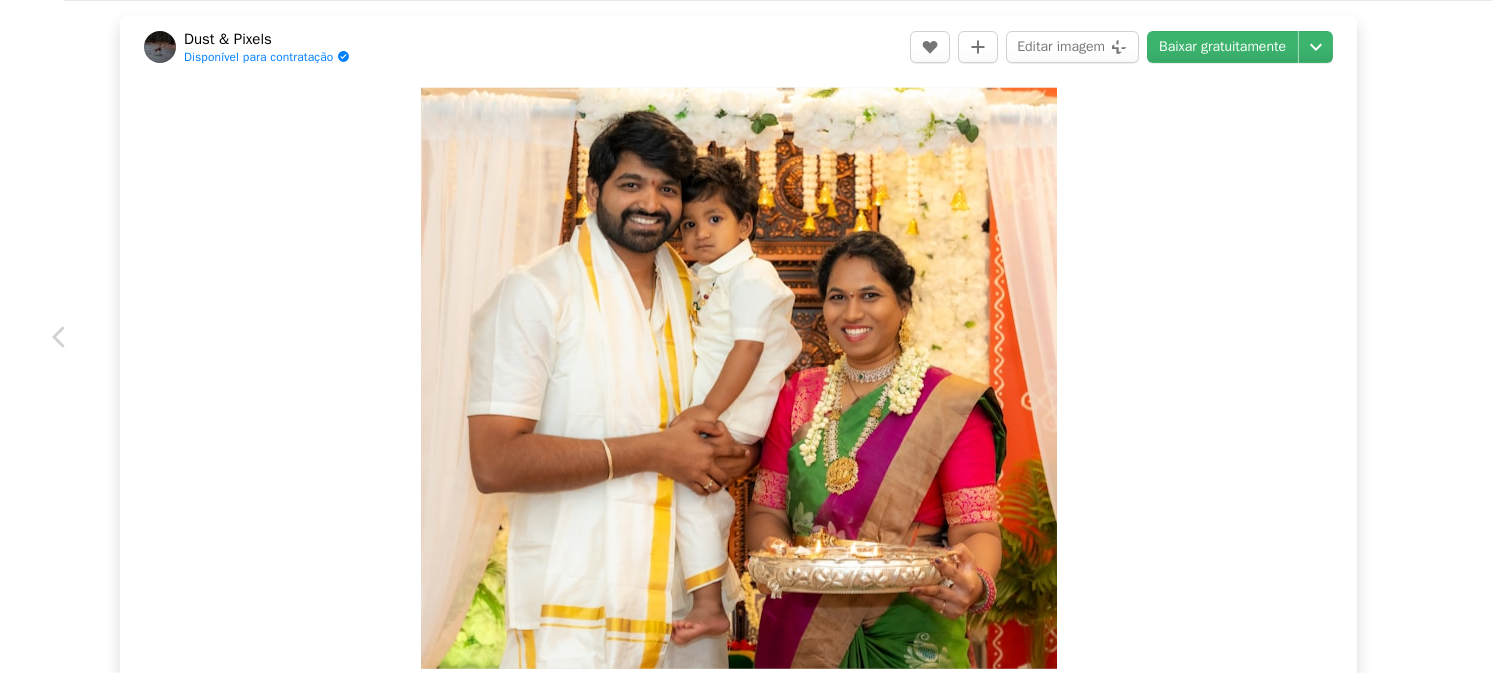 click on "Chevron right" 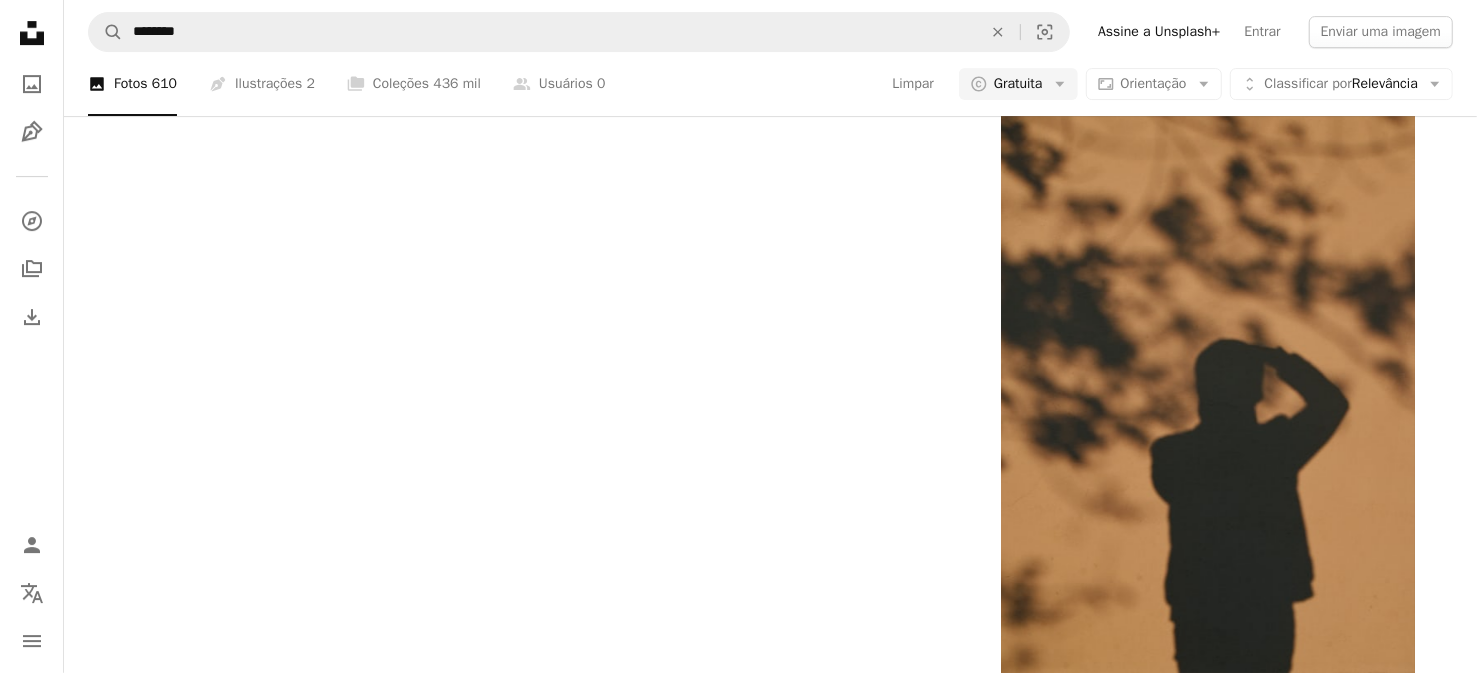 scroll, scrollTop: 15662, scrollLeft: 0, axis: vertical 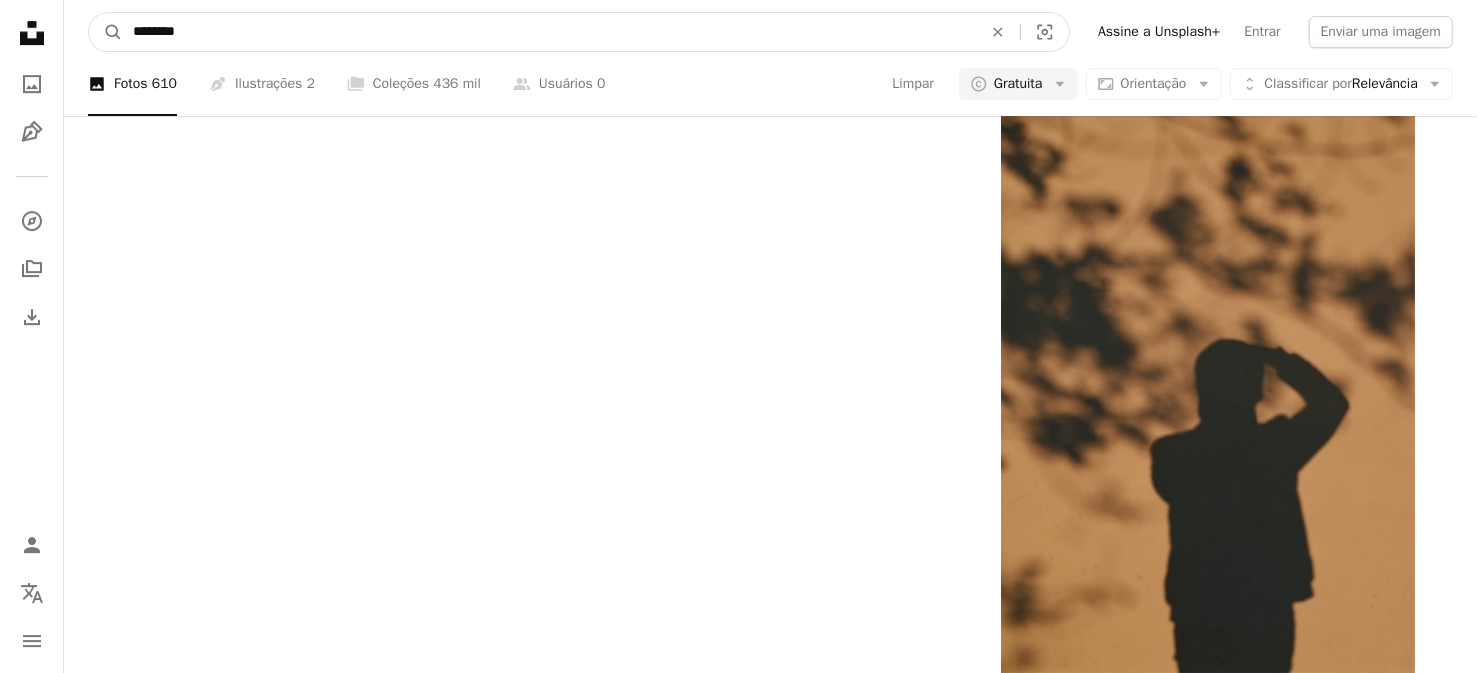 click on "********" at bounding box center (549, 32) 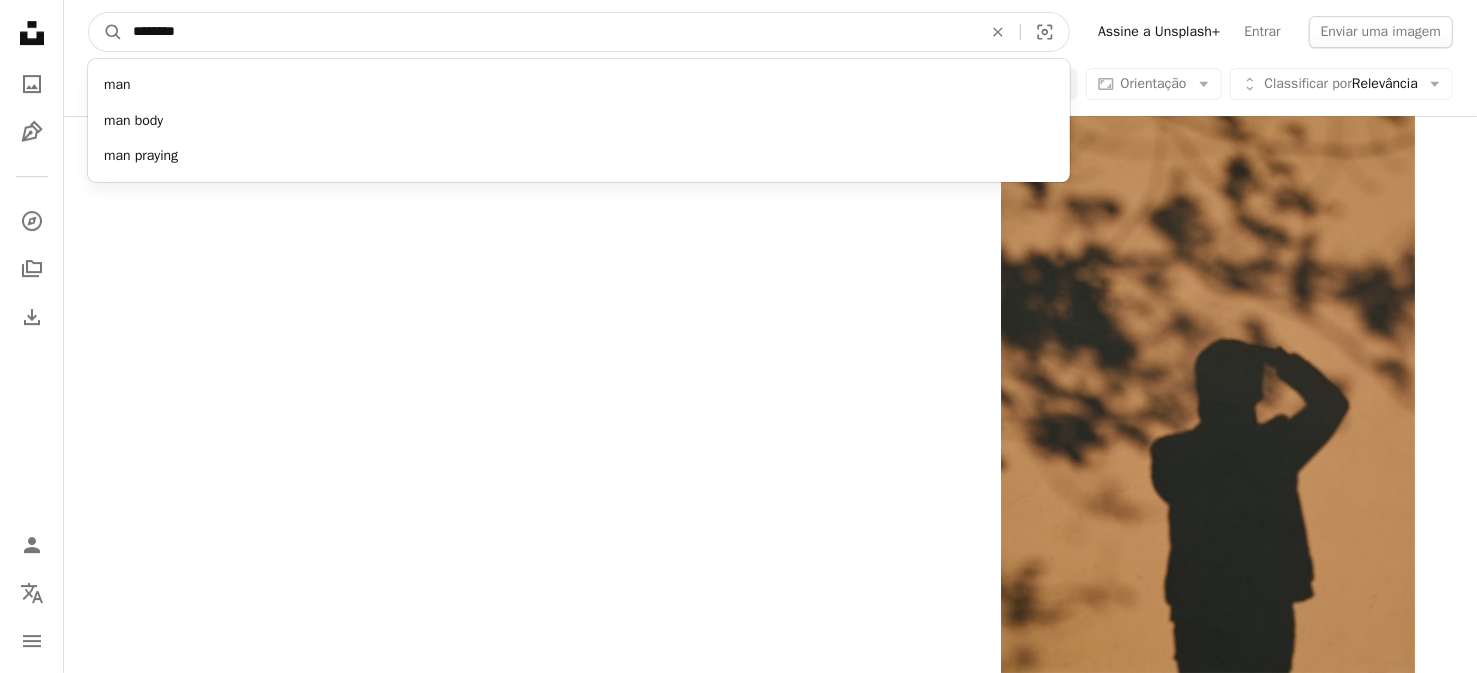 type on "*********" 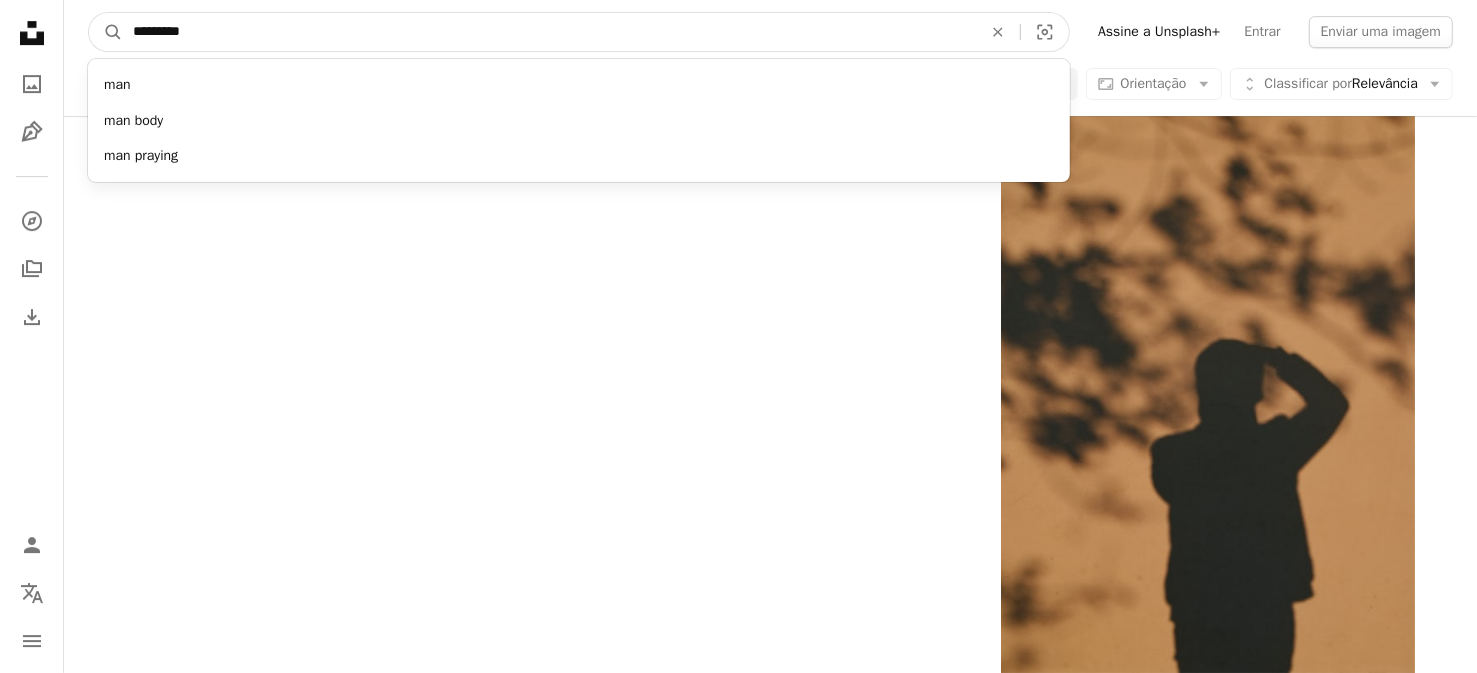 click on "A magnifying glass" at bounding box center (106, 32) 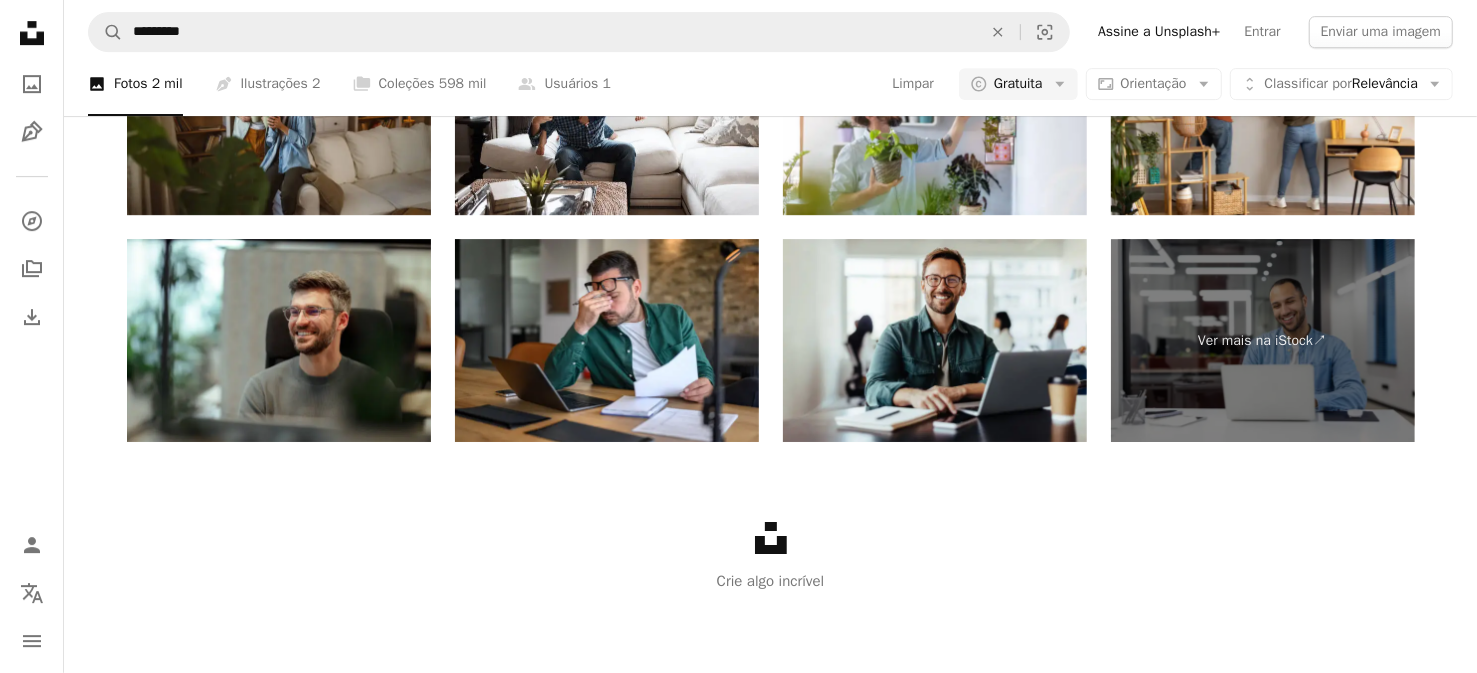 scroll, scrollTop: 4002, scrollLeft: 0, axis: vertical 